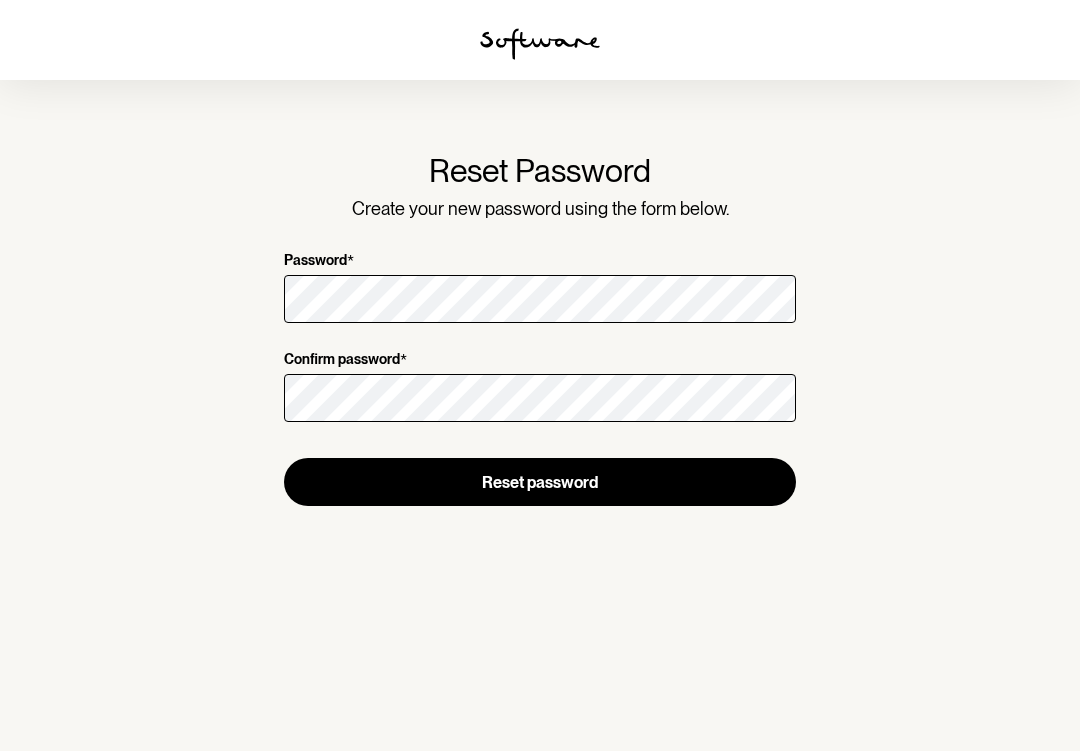 scroll, scrollTop: 0, scrollLeft: 0, axis: both 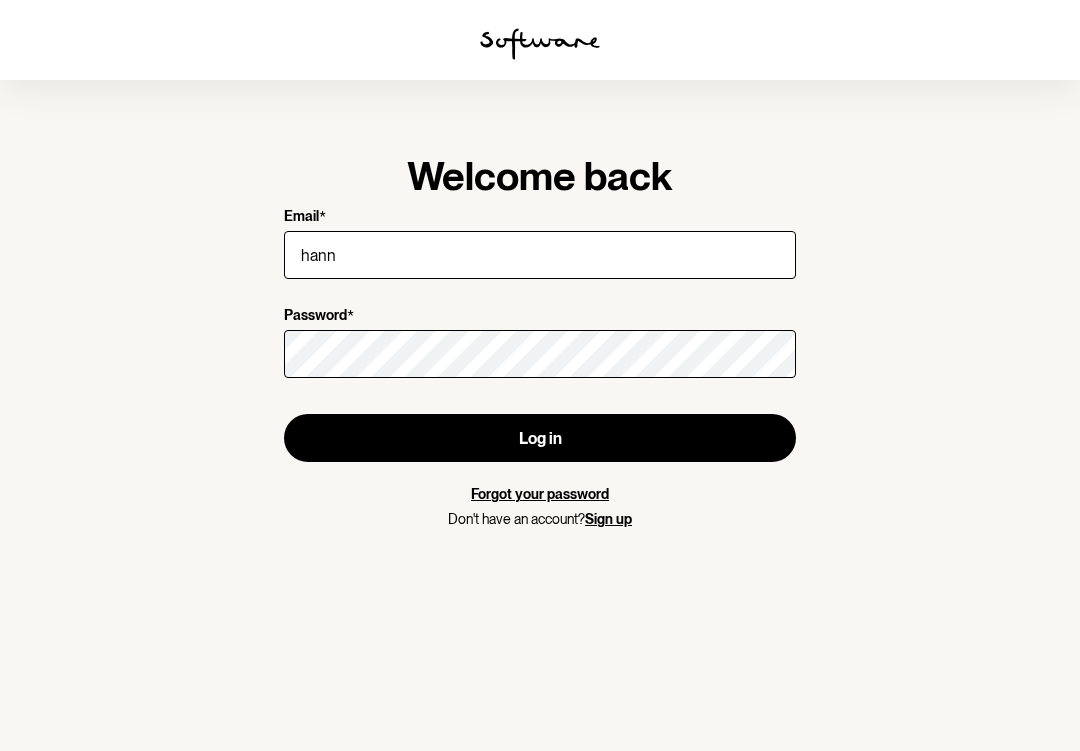 type on "[EMAIL]" 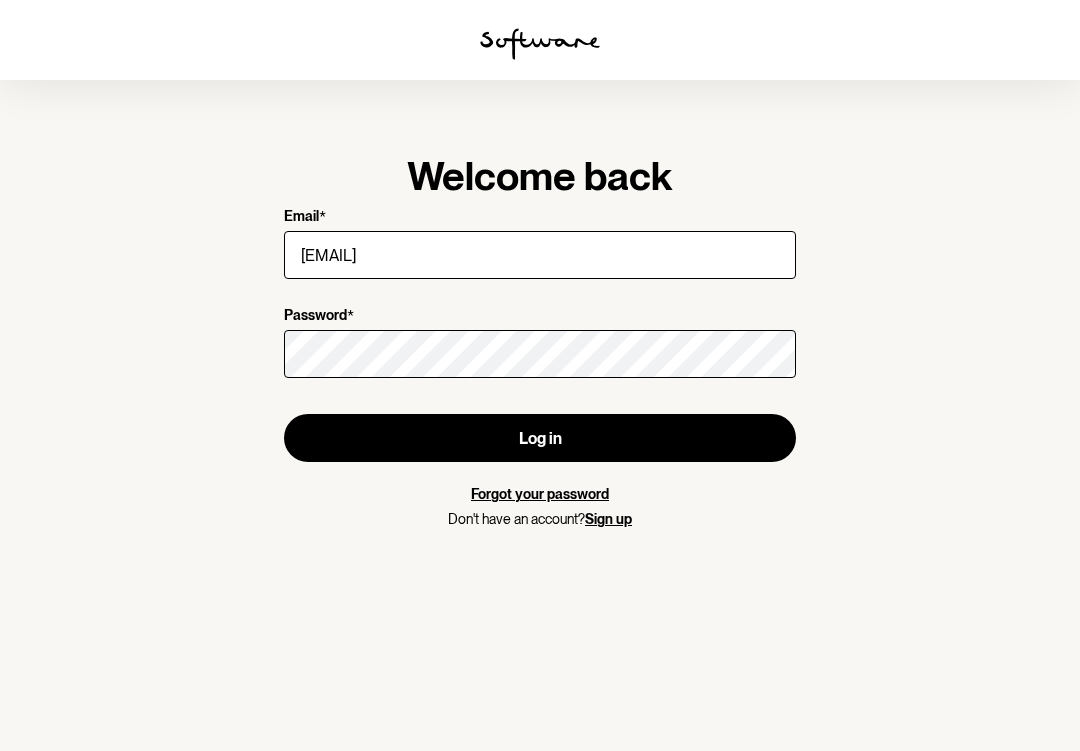 click on "Log in" at bounding box center (540, 438) 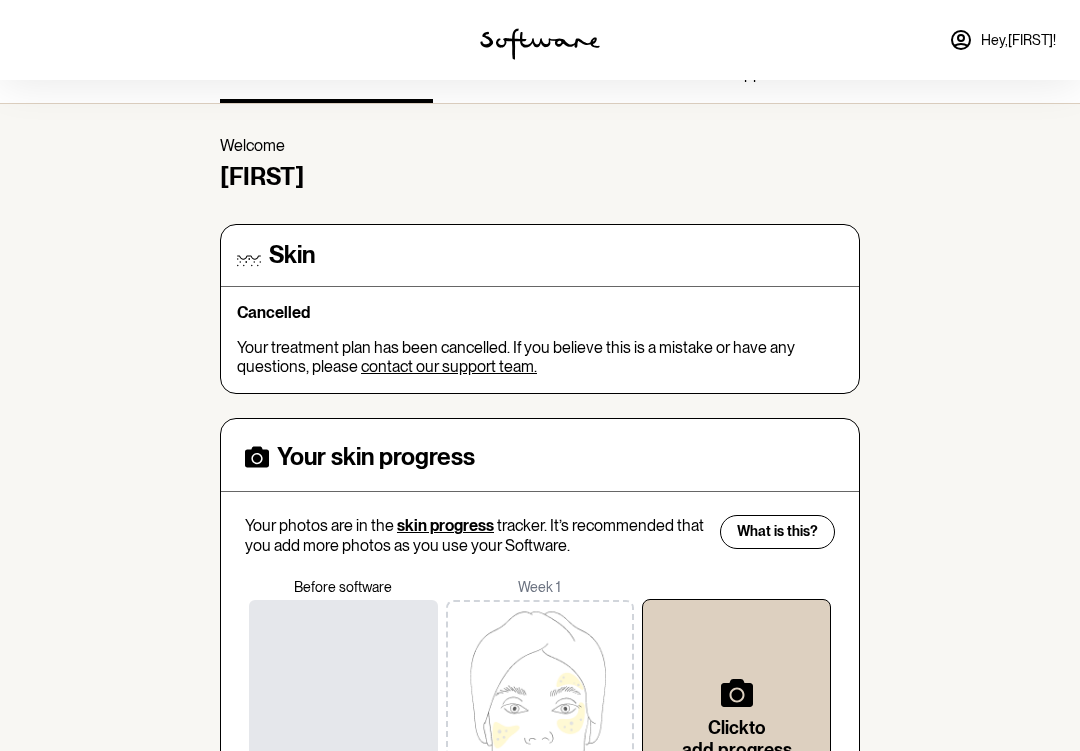 scroll, scrollTop: 0, scrollLeft: 0, axis: both 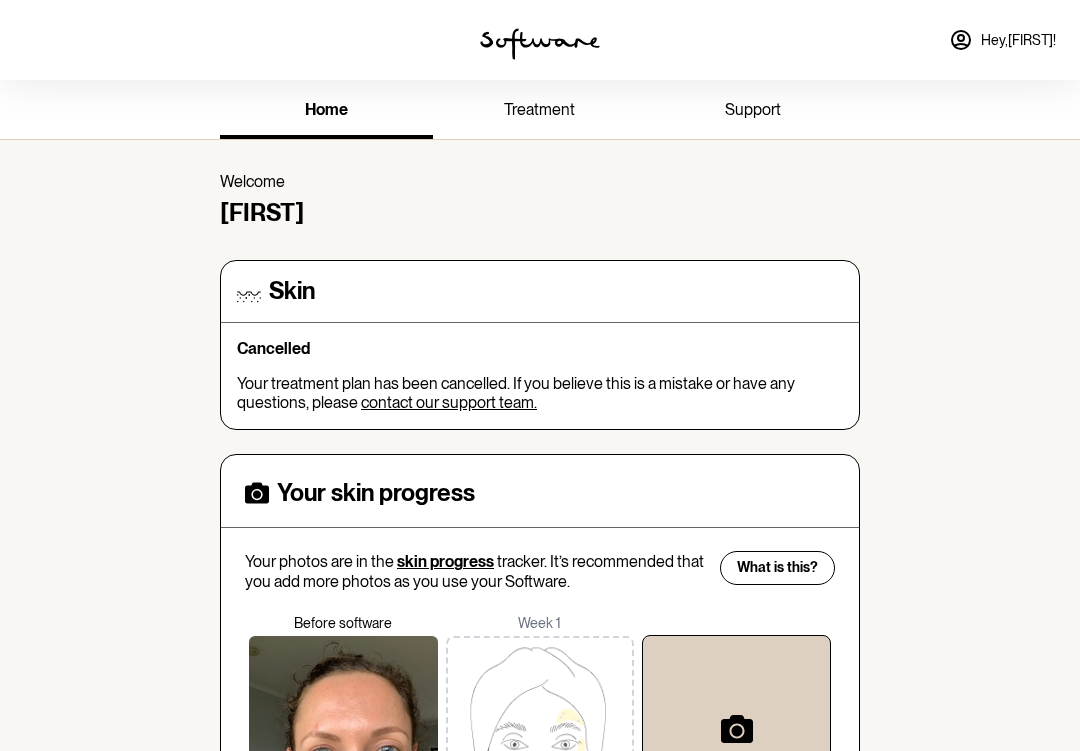 click on "Hey, [FIRST] !" at bounding box center [1018, 40] 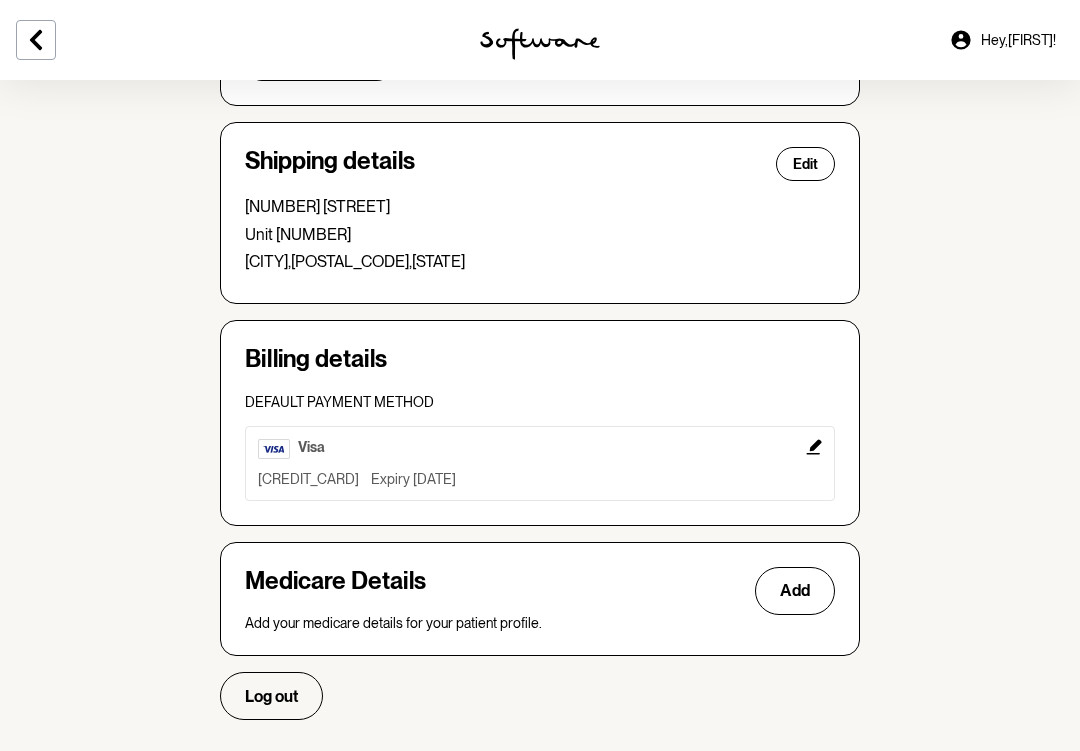 scroll, scrollTop: 440, scrollLeft: 0, axis: vertical 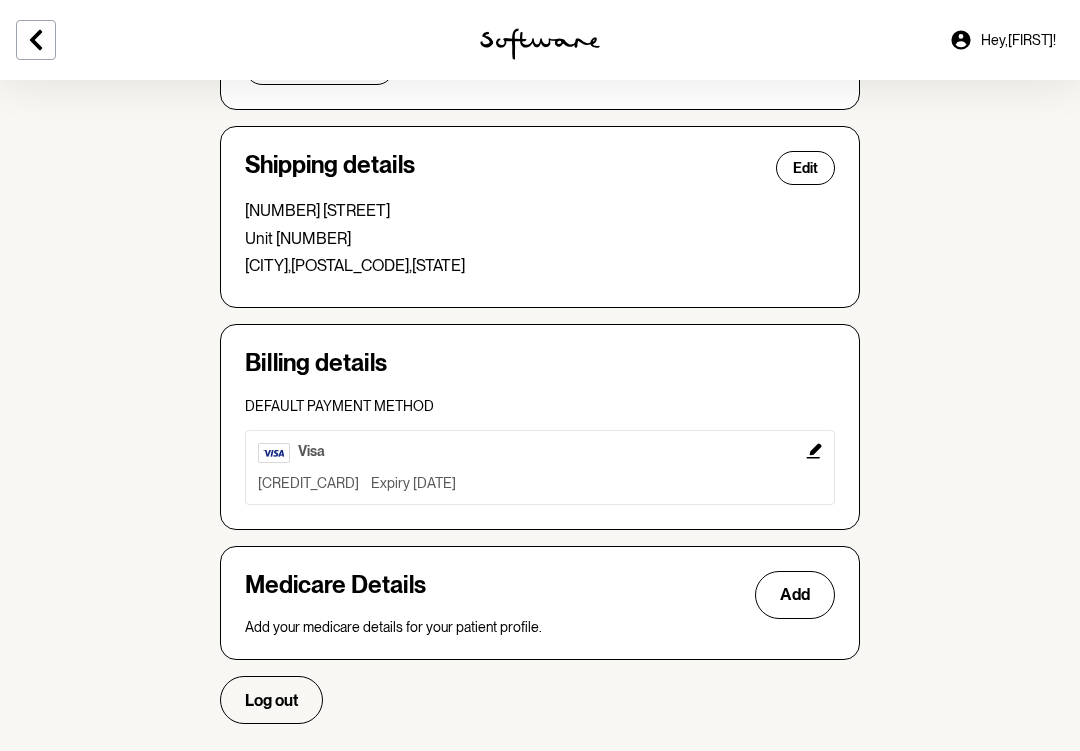 click 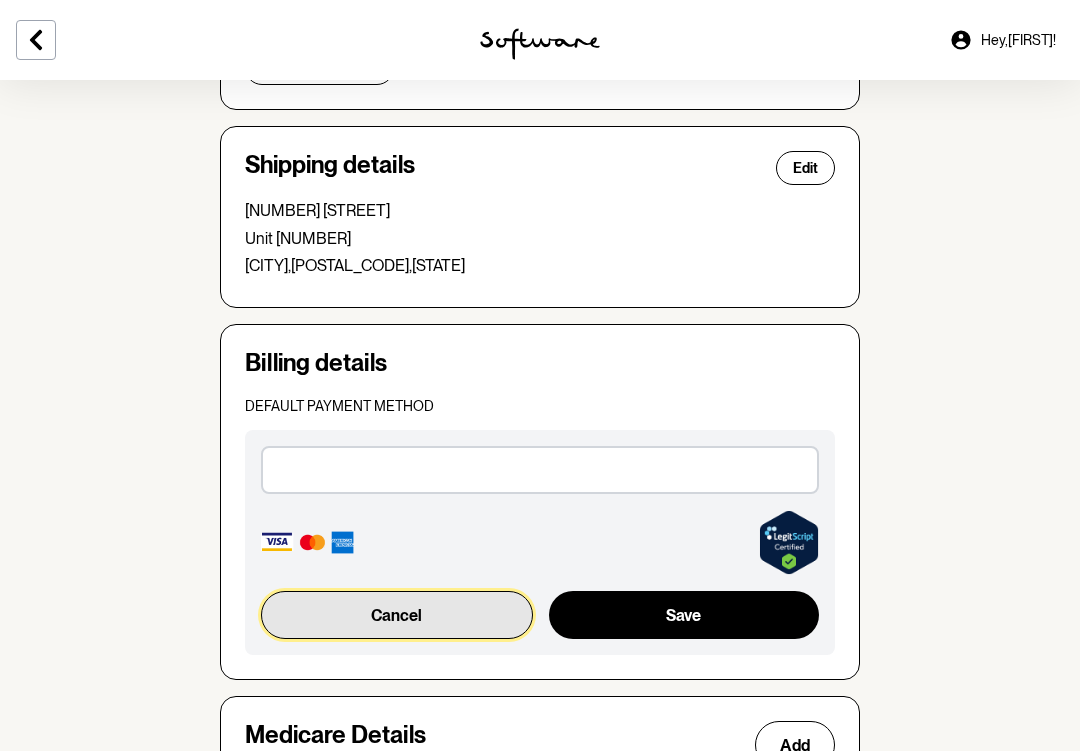 click on "Cancel" at bounding box center (397, 615) 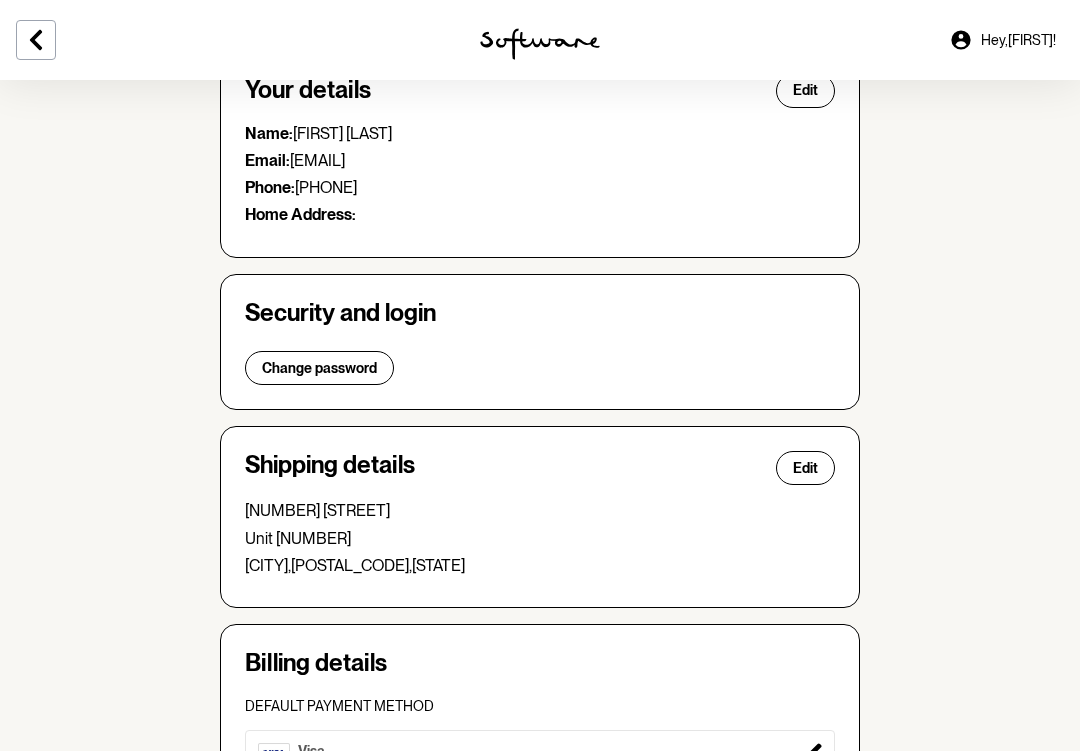 scroll, scrollTop: 0, scrollLeft: 0, axis: both 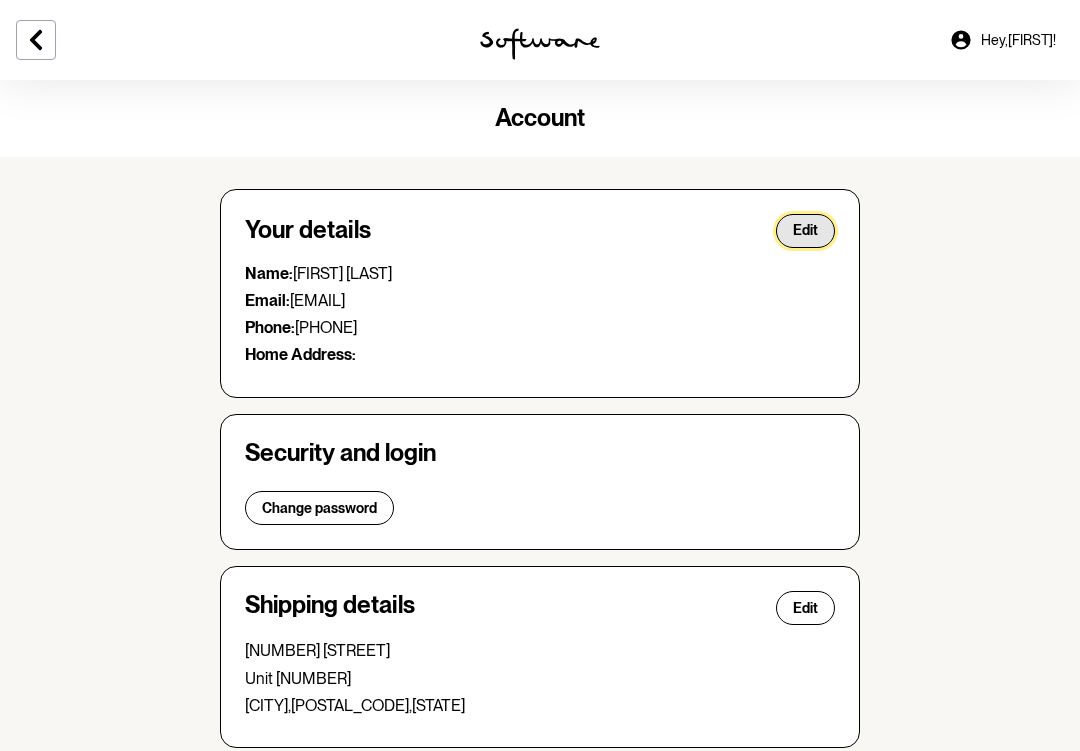 click on "Edit" at bounding box center (805, 230) 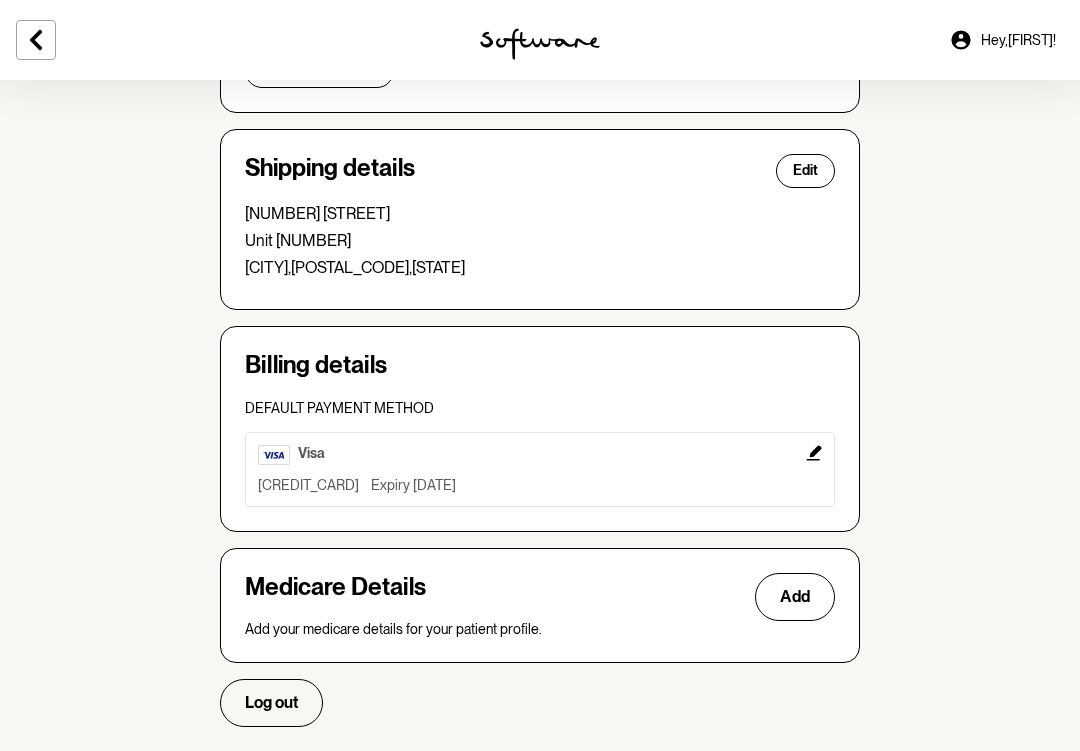 scroll, scrollTop: 1077, scrollLeft: 0, axis: vertical 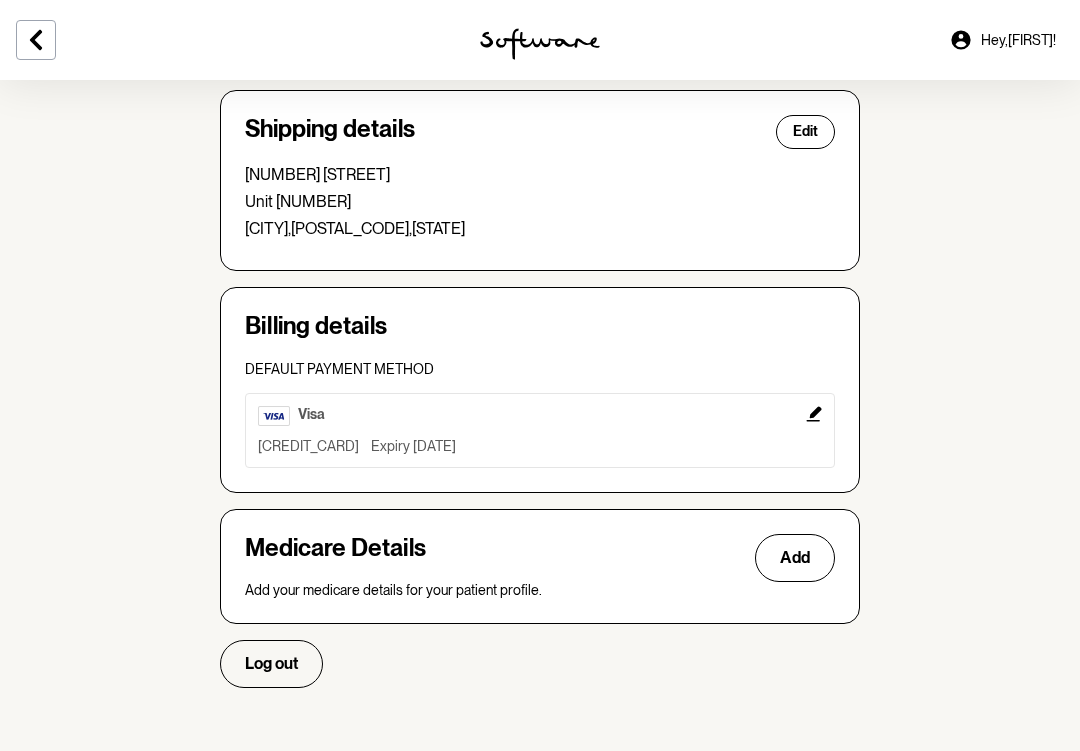 click on "Hey, [FIRST] !" at bounding box center [1018, 40] 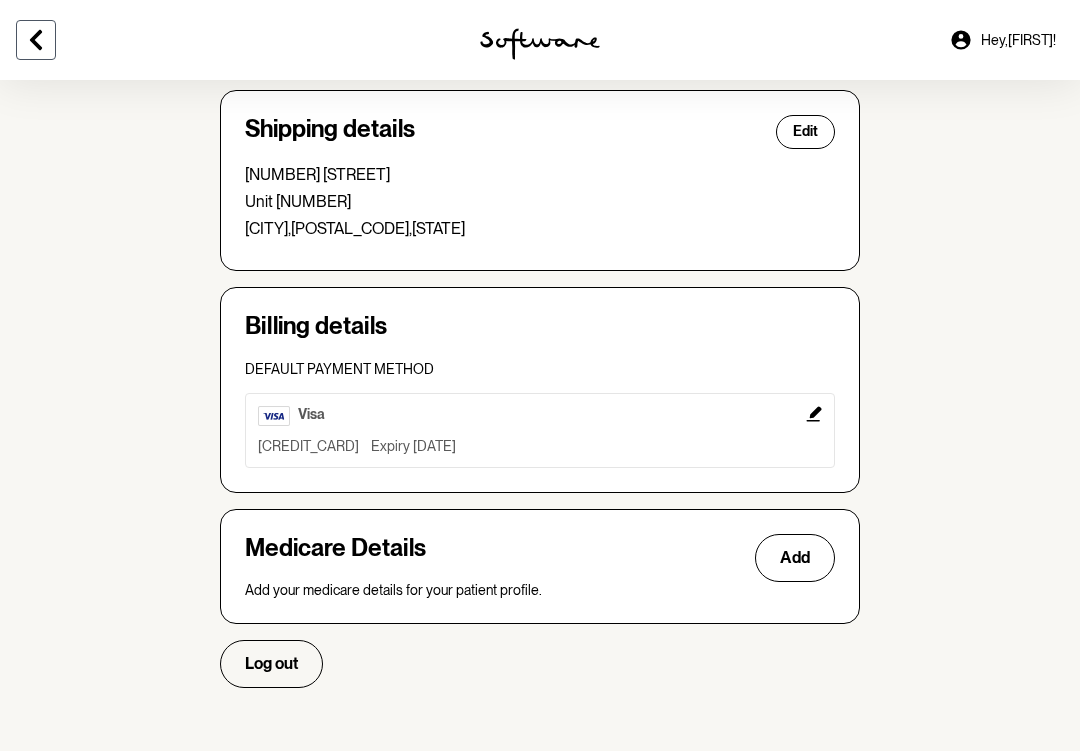 click 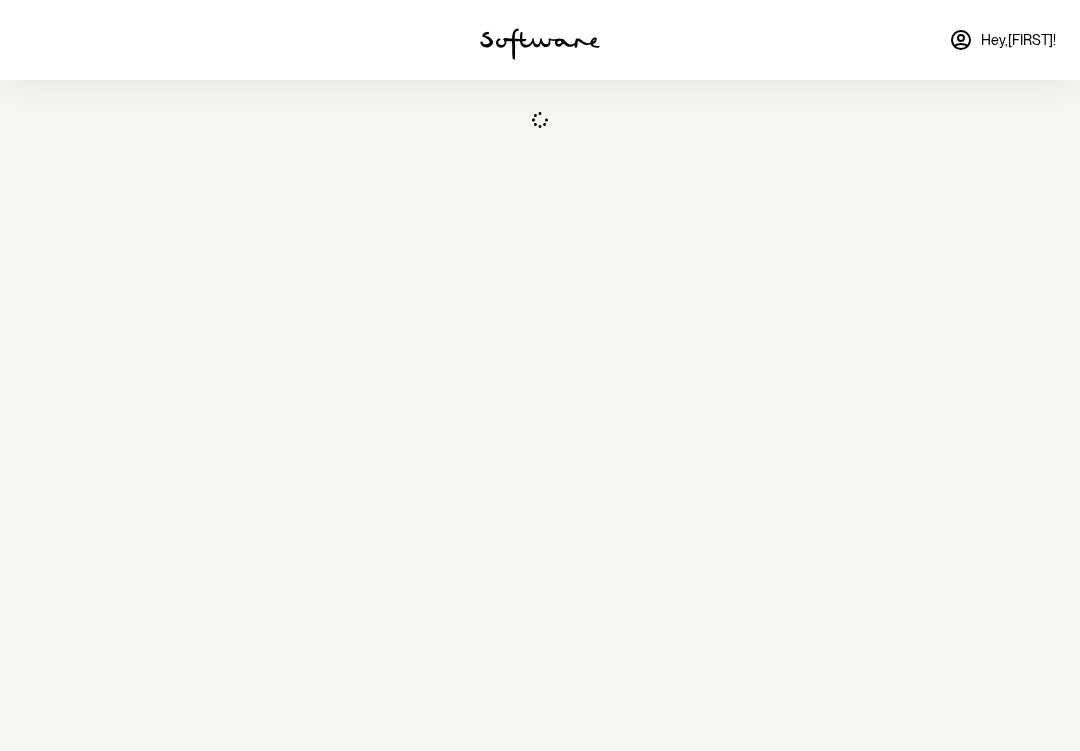 scroll, scrollTop: 0, scrollLeft: 0, axis: both 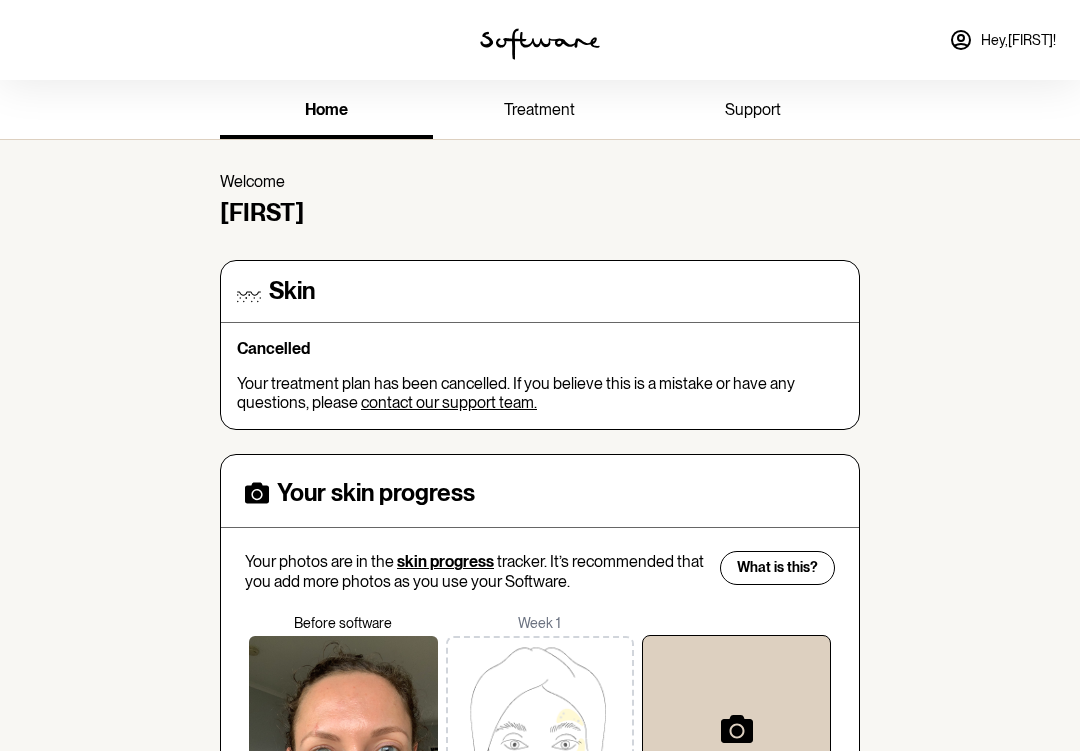click on "Hey, [FIRST] !" at bounding box center [1002, 40] 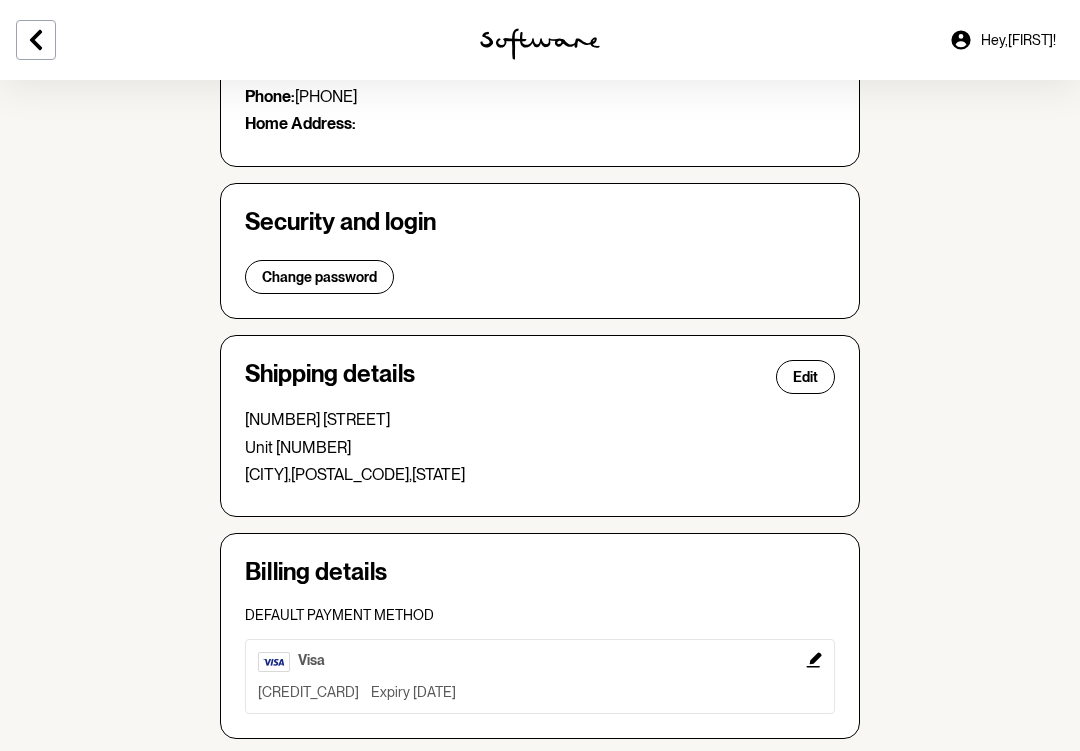scroll, scrollTop: 477, scrollLeft: 0, axis: vertical 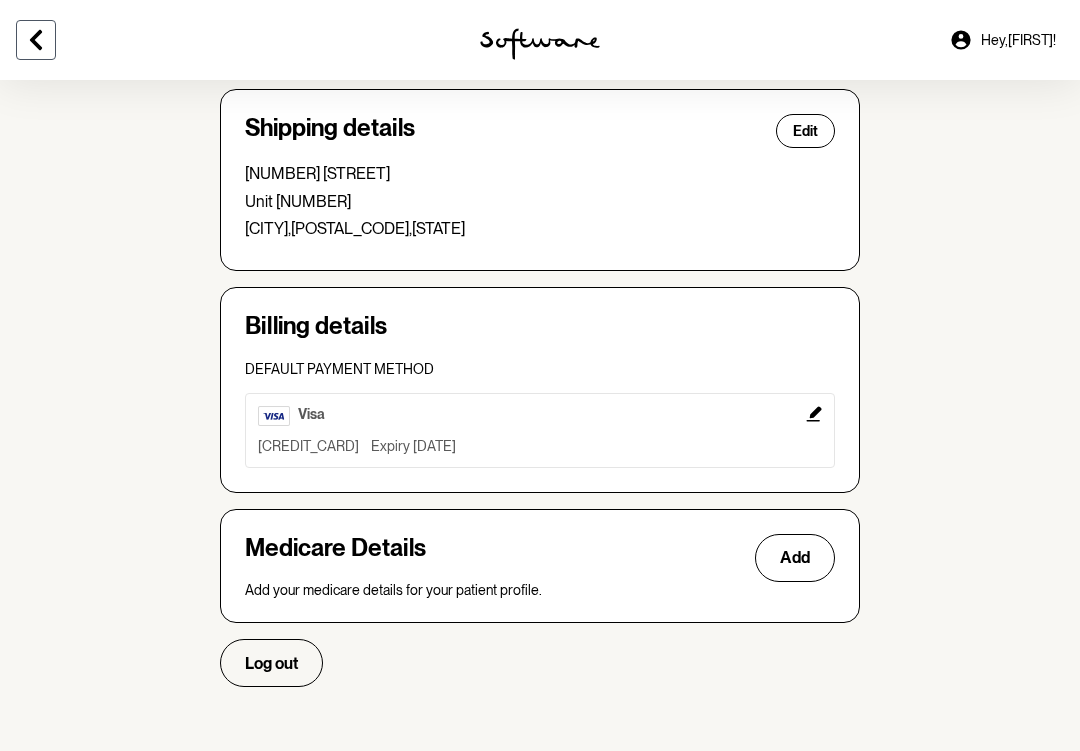 click 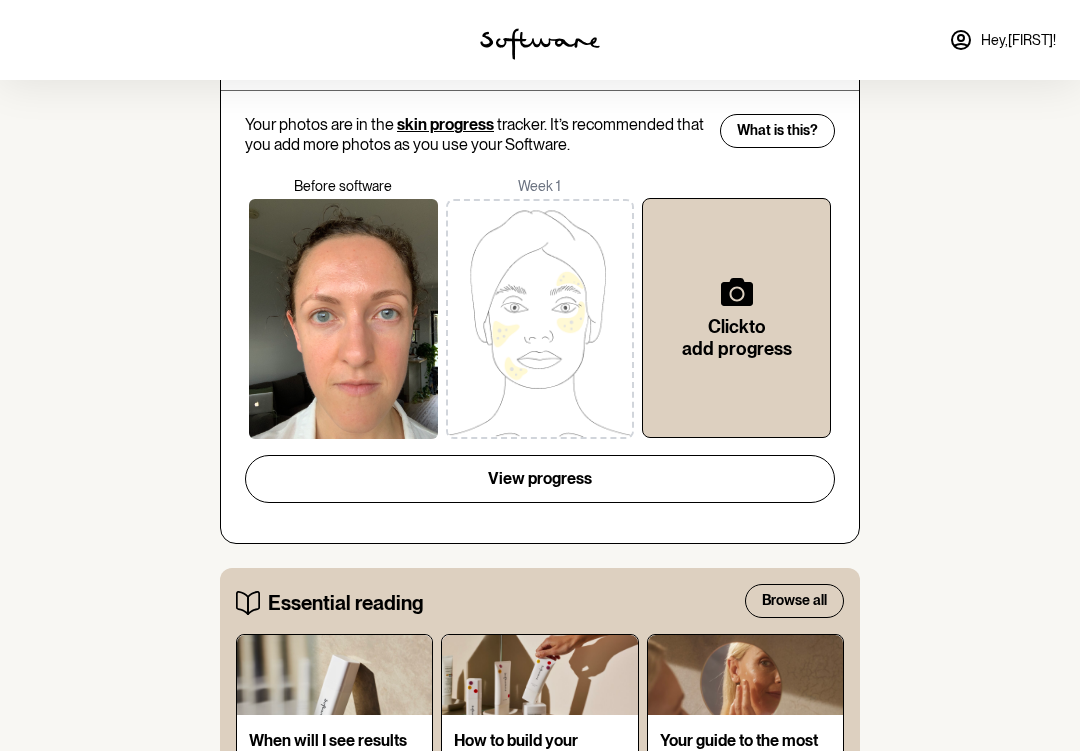 scroll, scrollTop: 0, scrollLeft: 0, axis: both 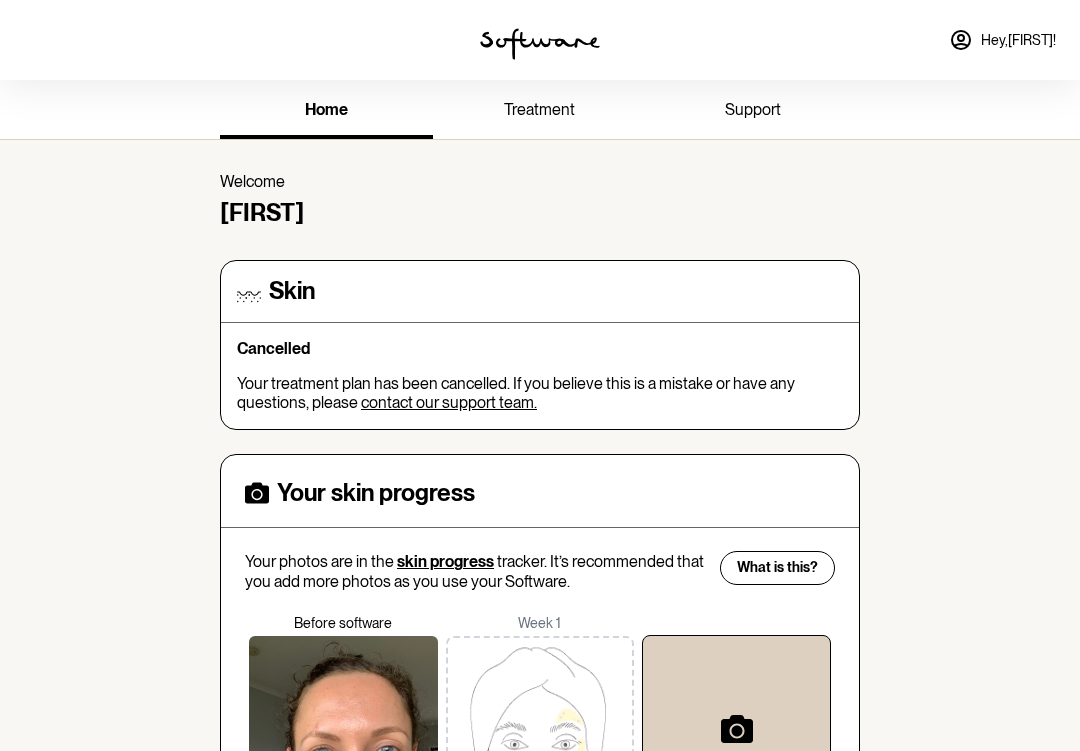 click on "support" at bounding box center (753, 111) 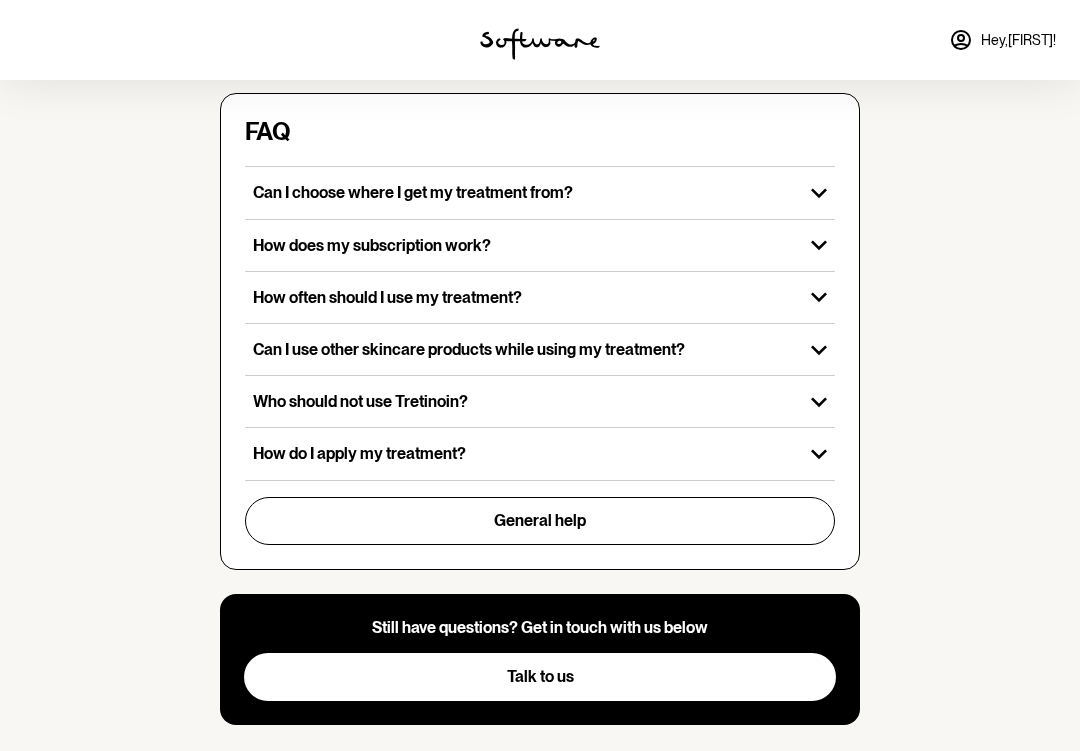 scroll, scrollTop: 630, scrollLeft: 0, axis: vertical 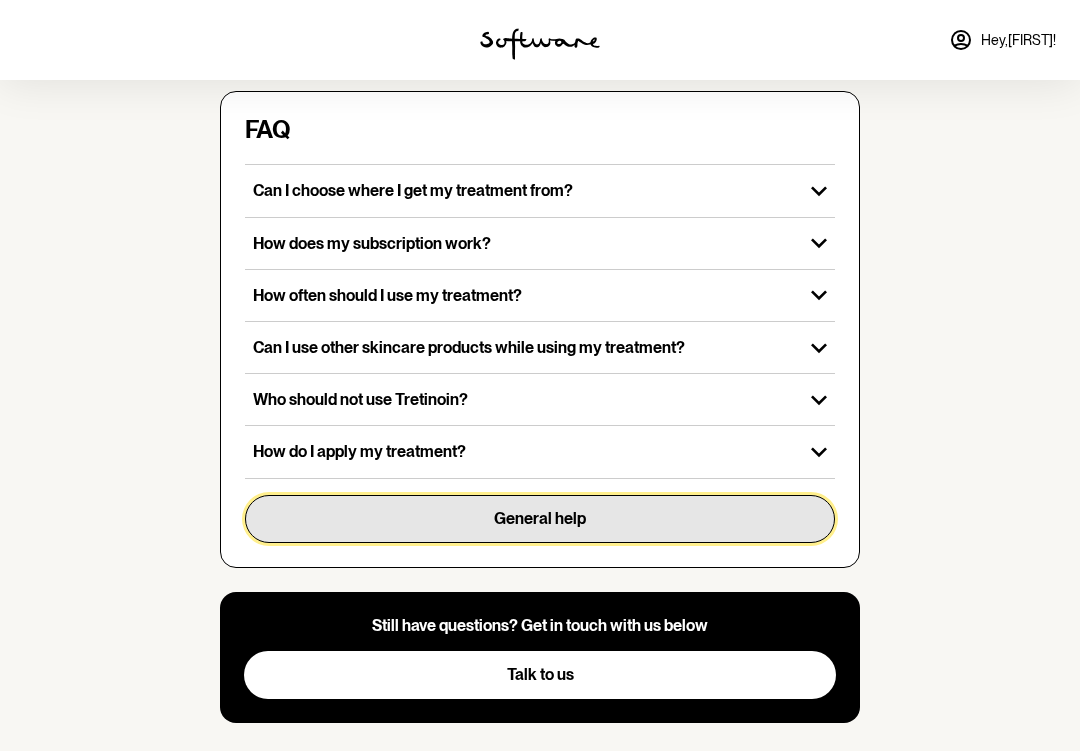 click on "General help" at bounding box center [540, 519] 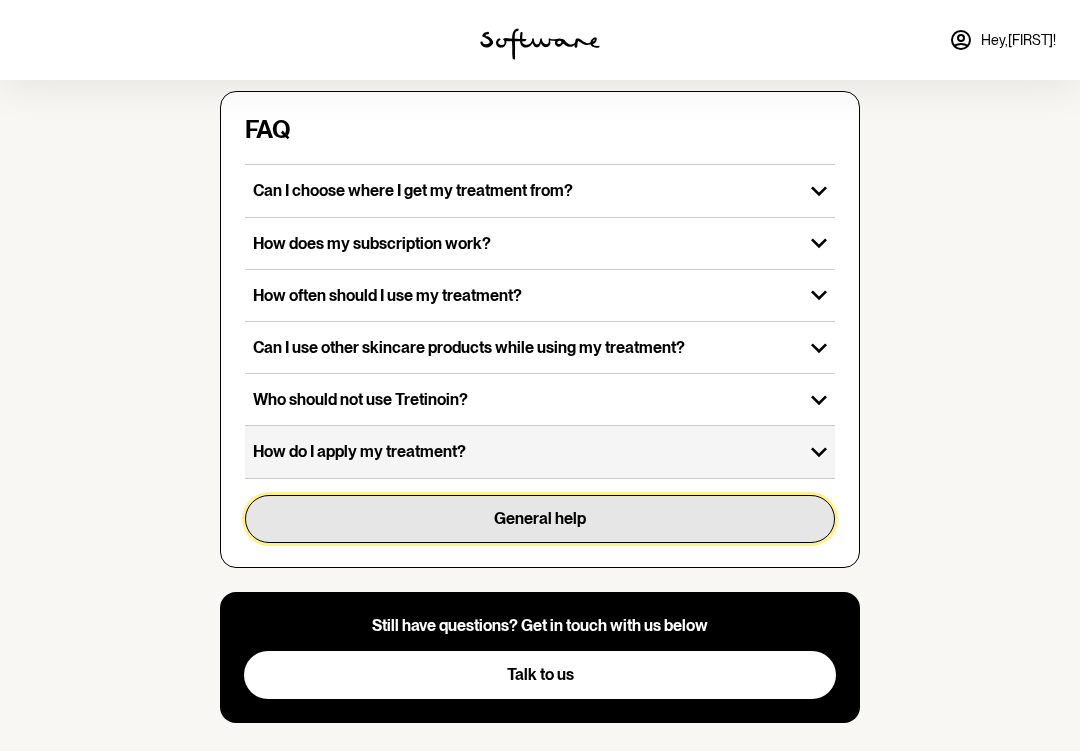 scroll, scrollTop: 665, scrollLeft: 0, axis: vertical 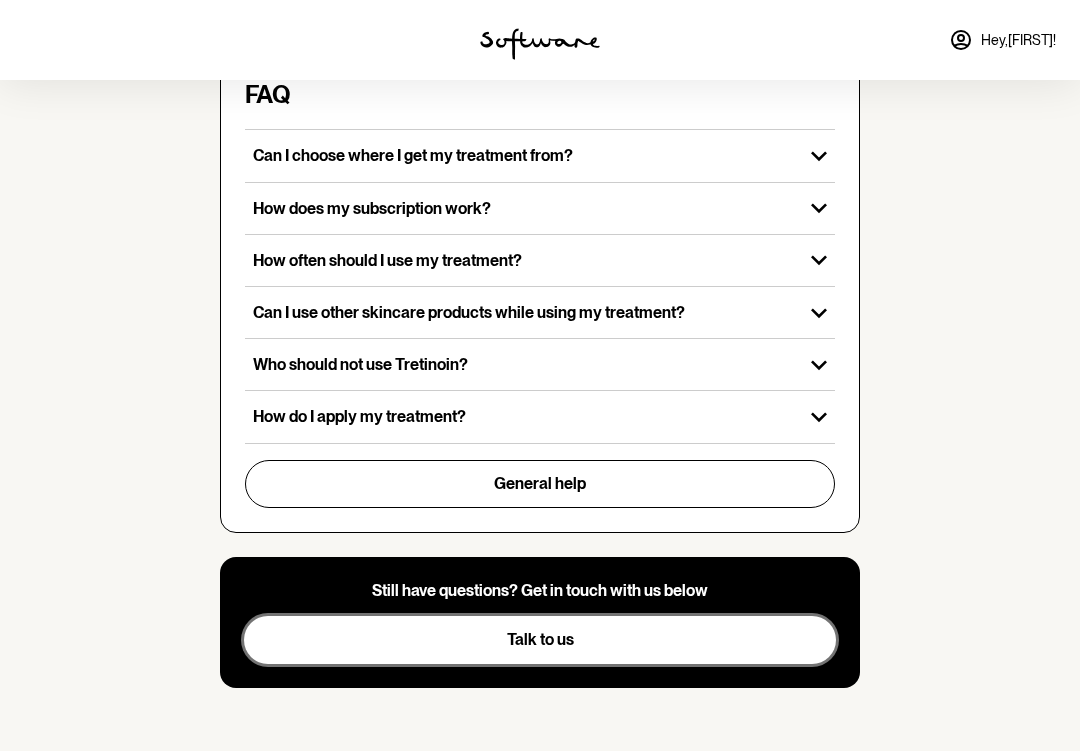 click on "Talk to us" at bounding box center (540, 640) 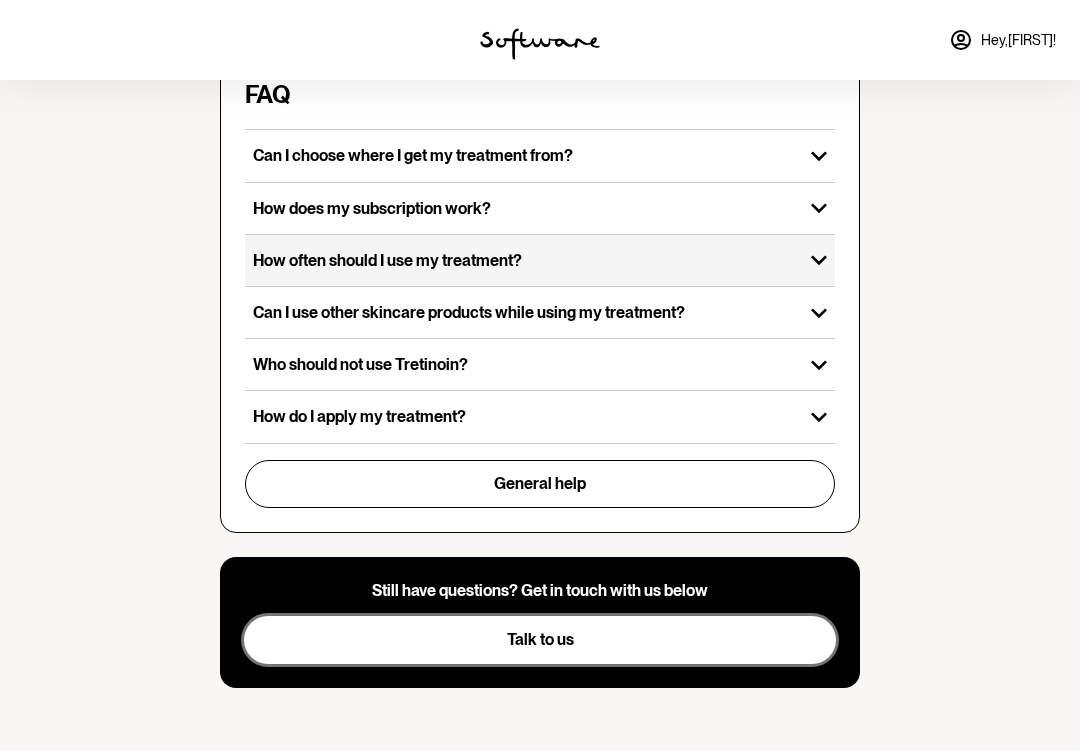 type 